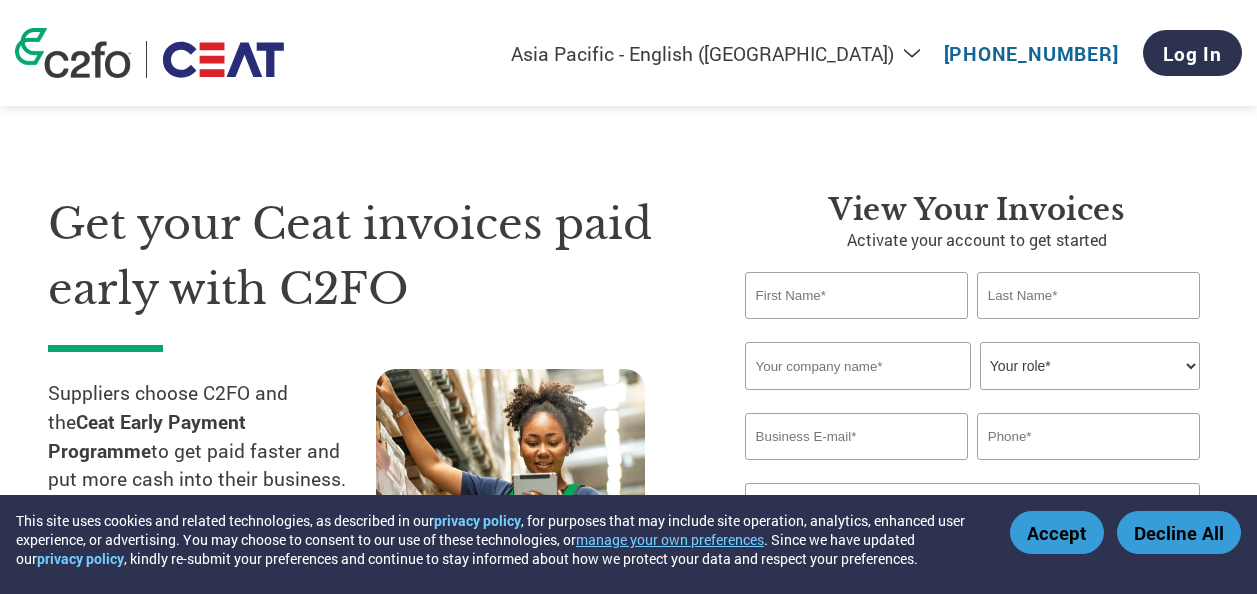 select on "en-IN" 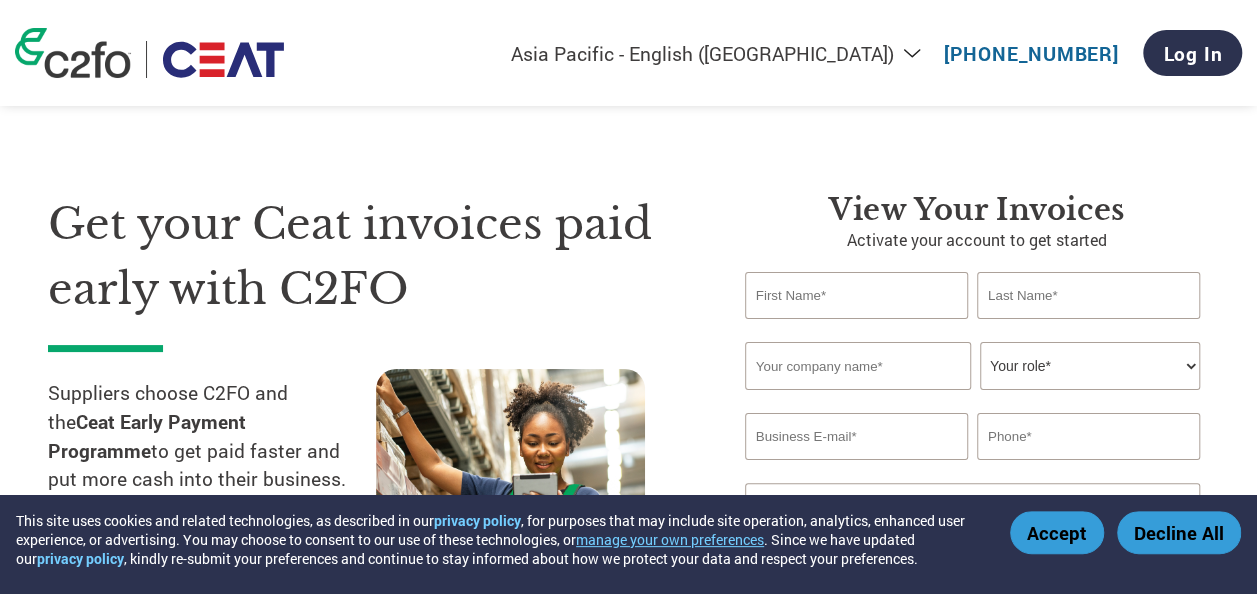 scroll, scrollTop: 0, scrollLeft: 0, axis: both 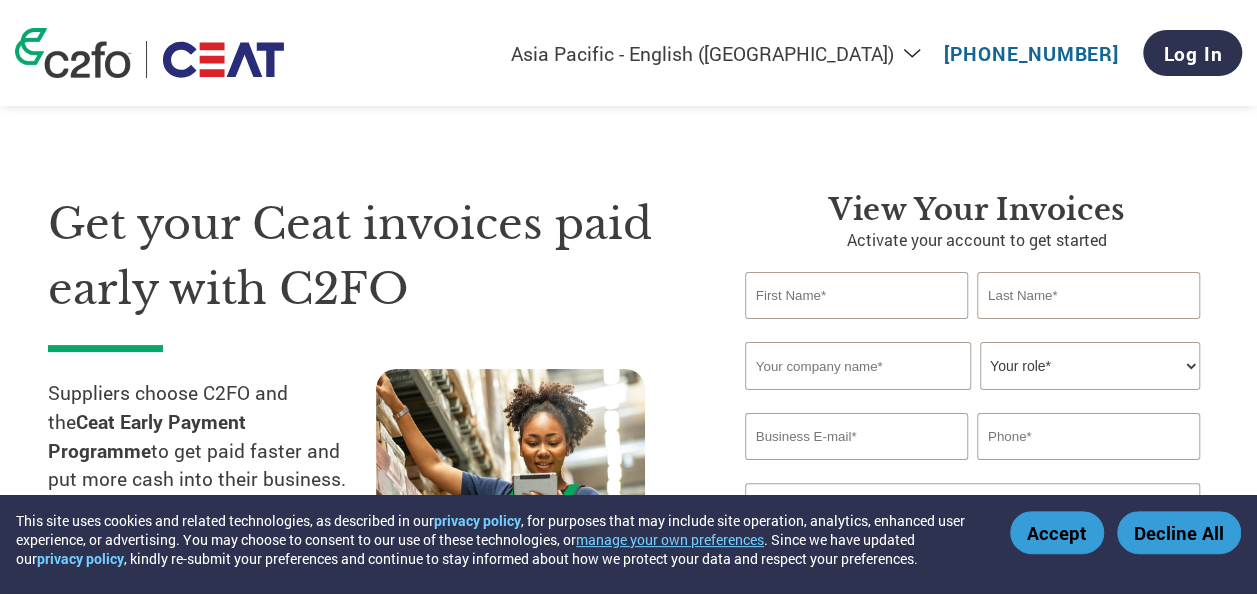 click at bounding box center [856, 295] 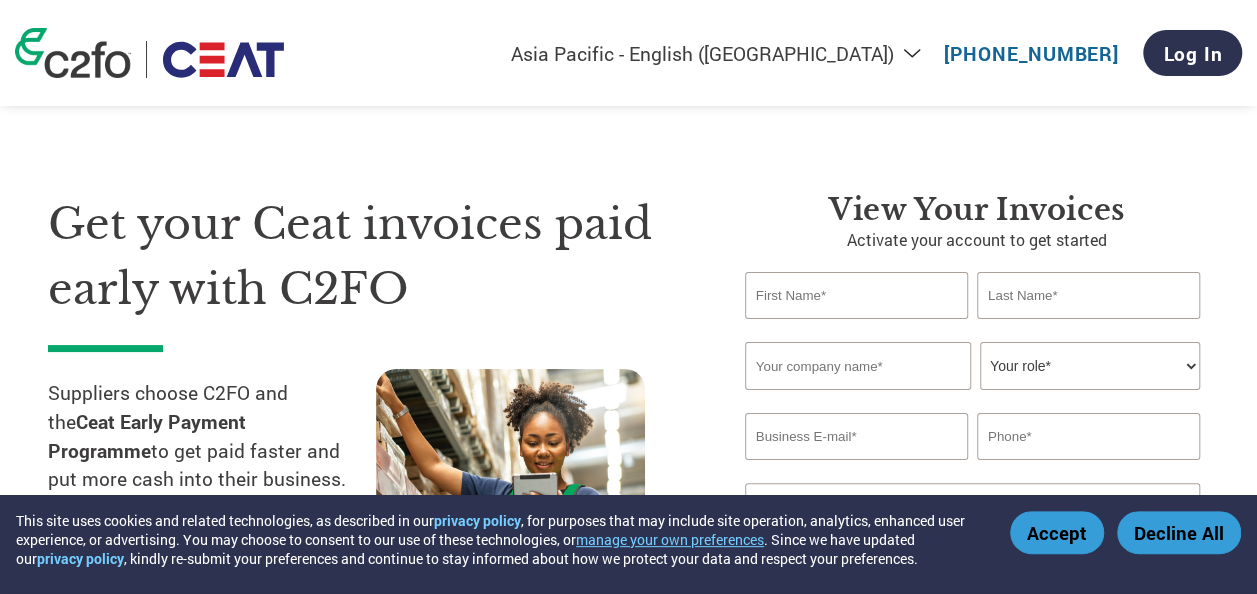 type on "Tanuka" 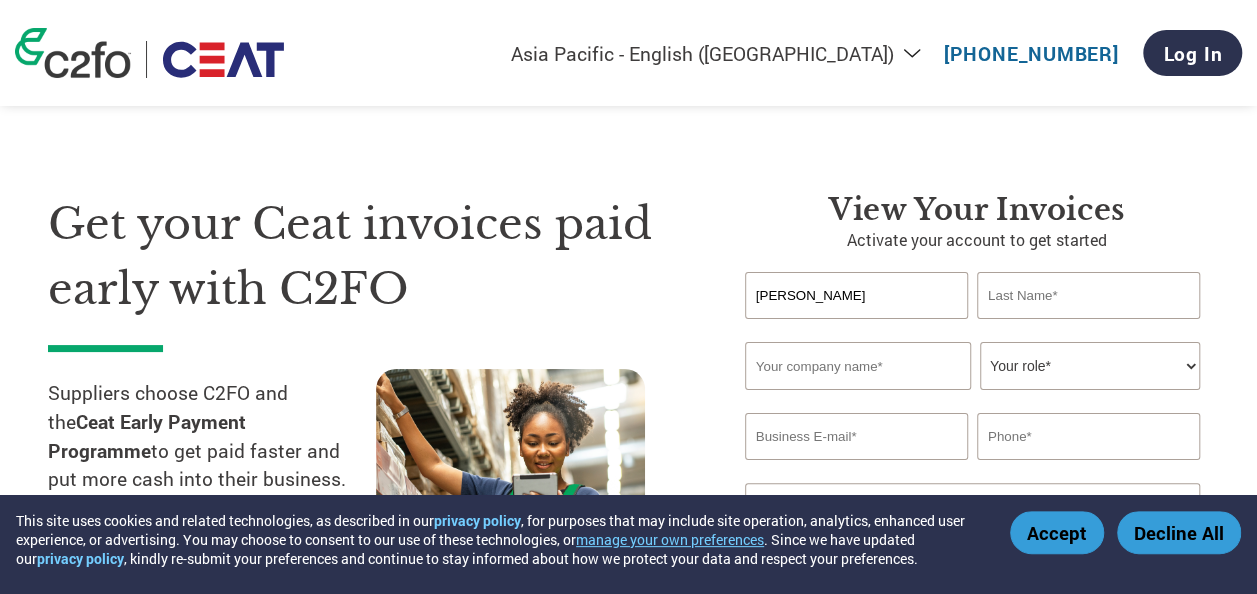 type on "Bose" 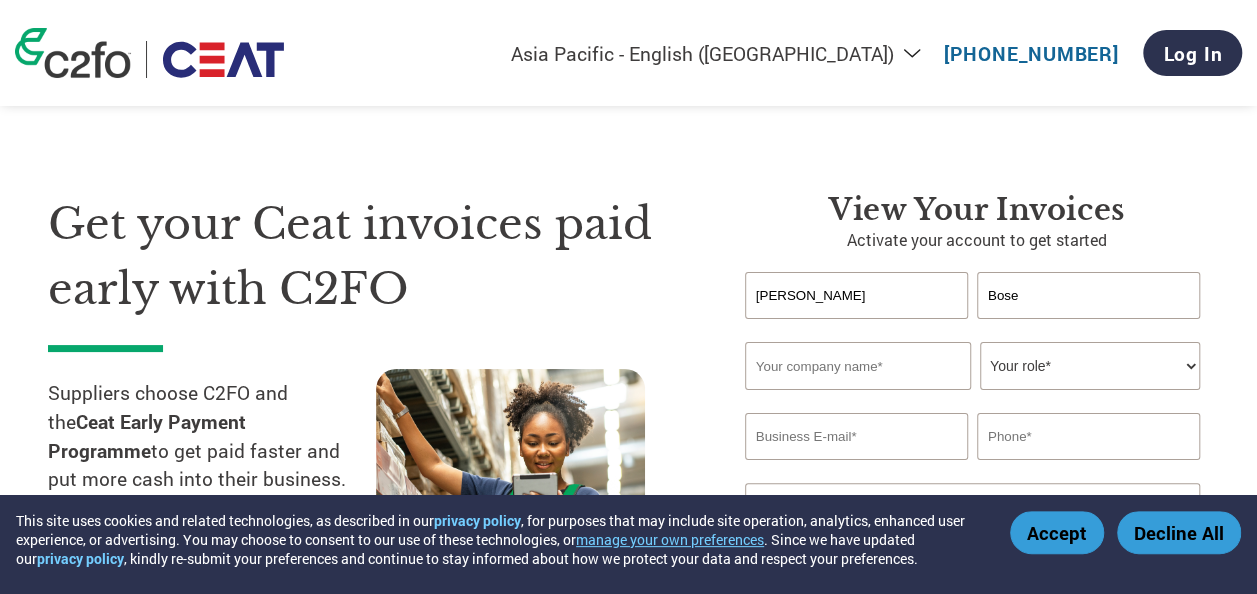 type on "Virya Autonomous Technologies Pvt. Ltd." 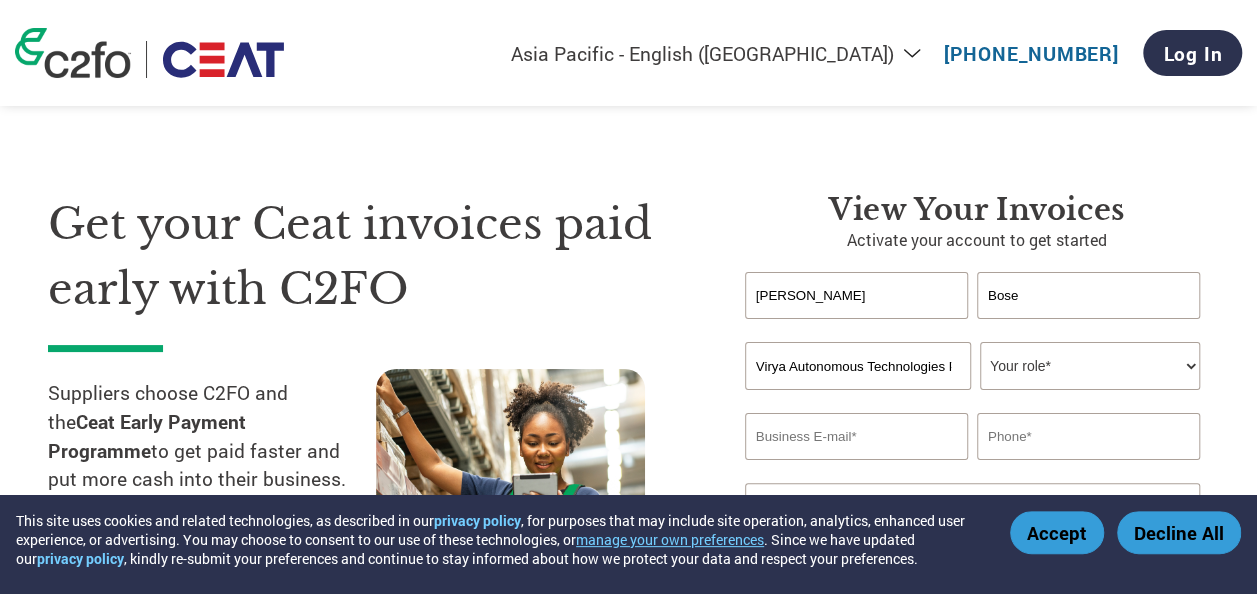type on "tanuka.b@virya.ai" 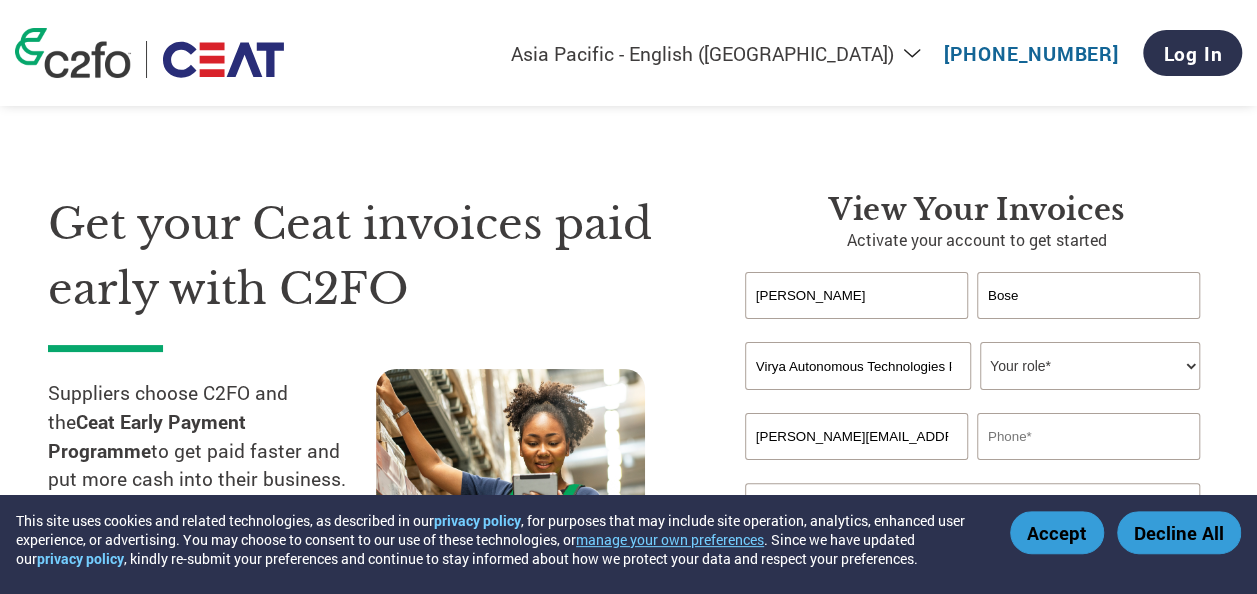 type on "07411554672" 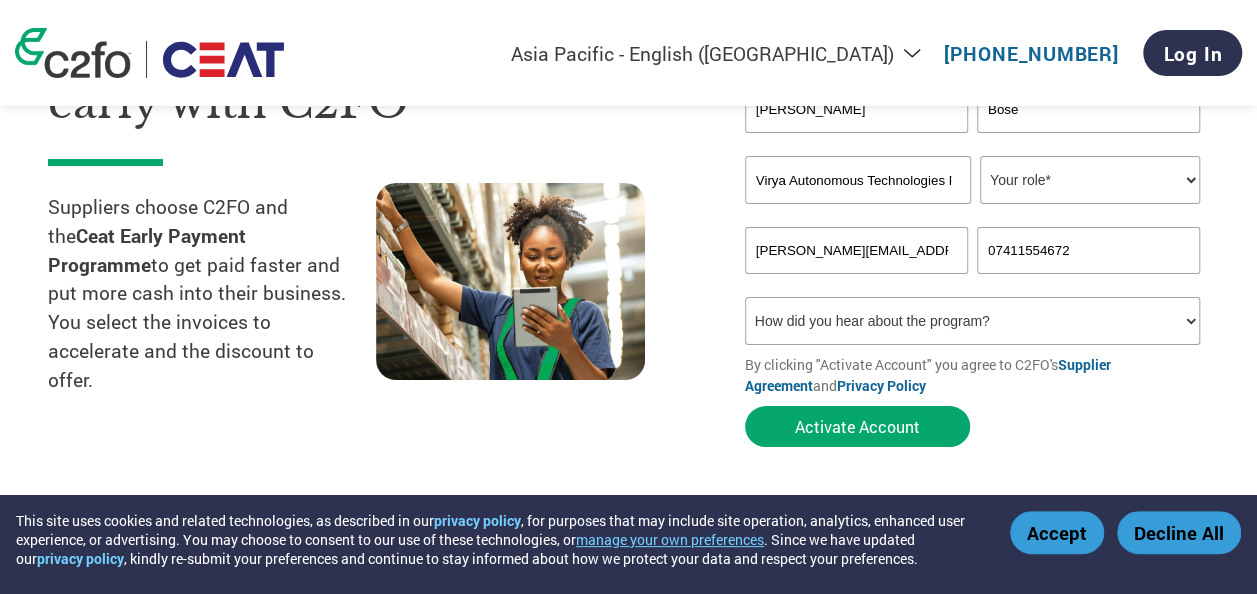 scroll, scrollTop: 200, scrollLeft: 0, axis: vertical 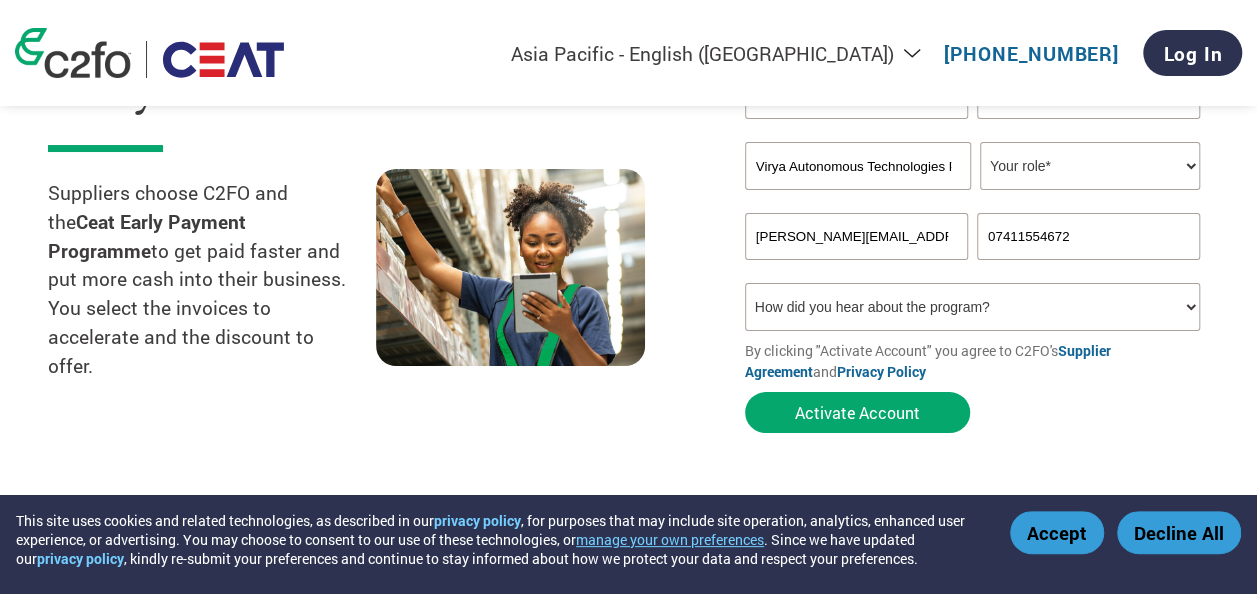 click on "Your role* CFO Controller Credit Manager Finance Director Treasurer CEO President Owner/Founder Accounting Bookkeeper Accounts Receivable Office Manager Other" at bounding box center [1090, 166] 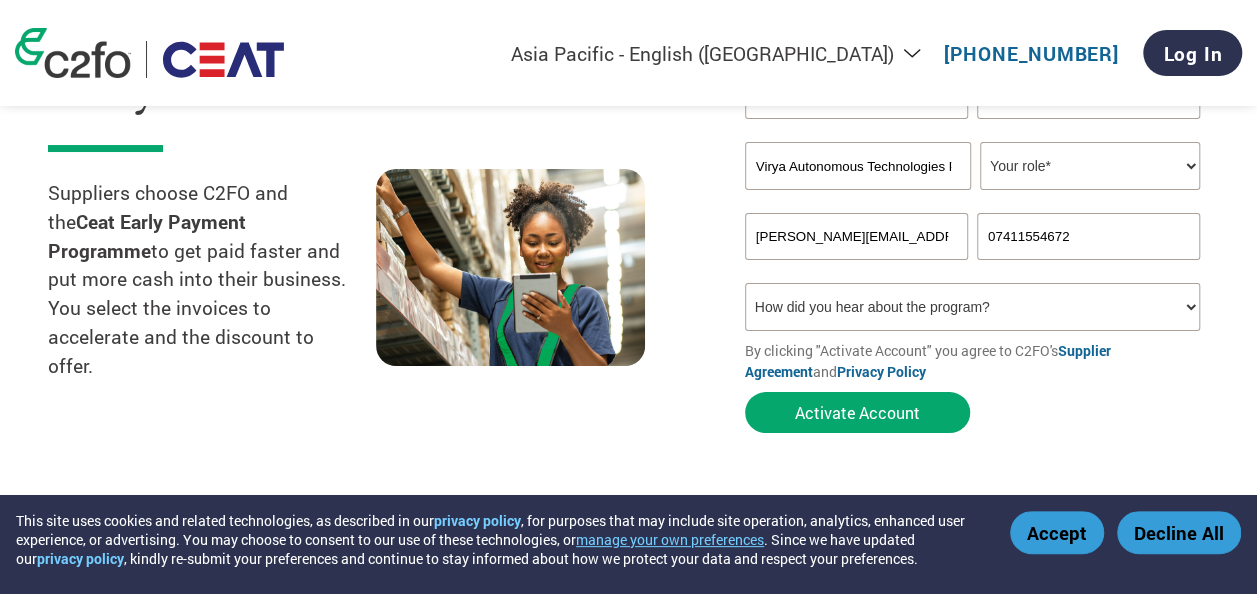 select on "OTHER" 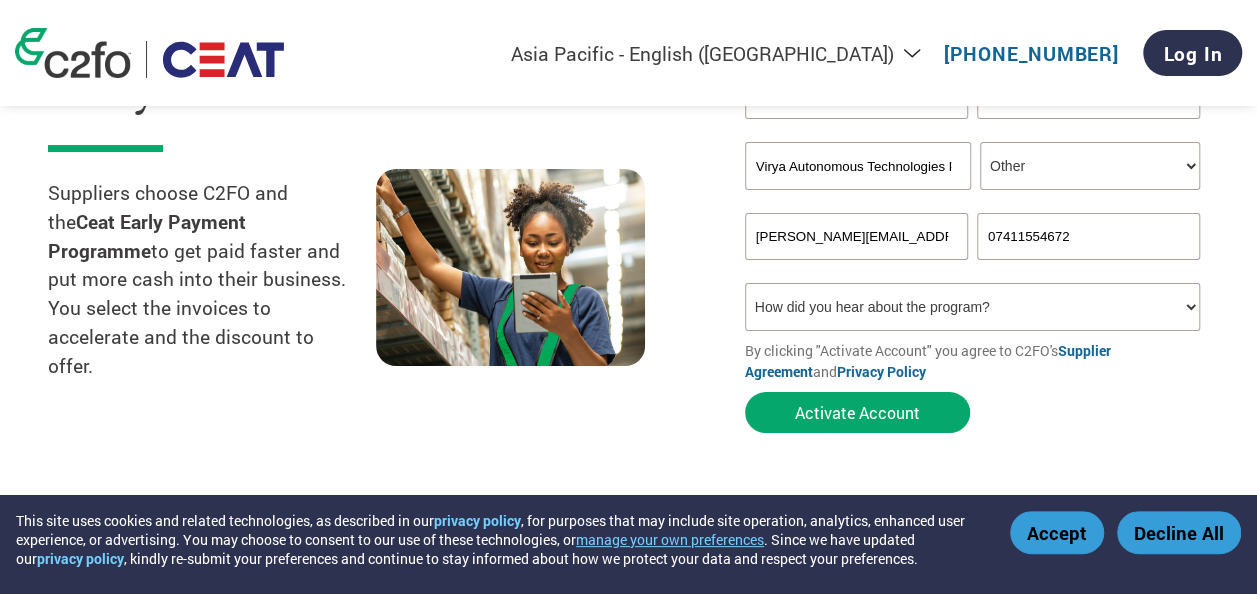 click on "Your role* CFO Controller Credit Manager Finance Director Treasurer CEO President Owner/Founder Accounting Bookkeeper Accounts Receivable Office Manager Other" at bounding box center (1090, 166) 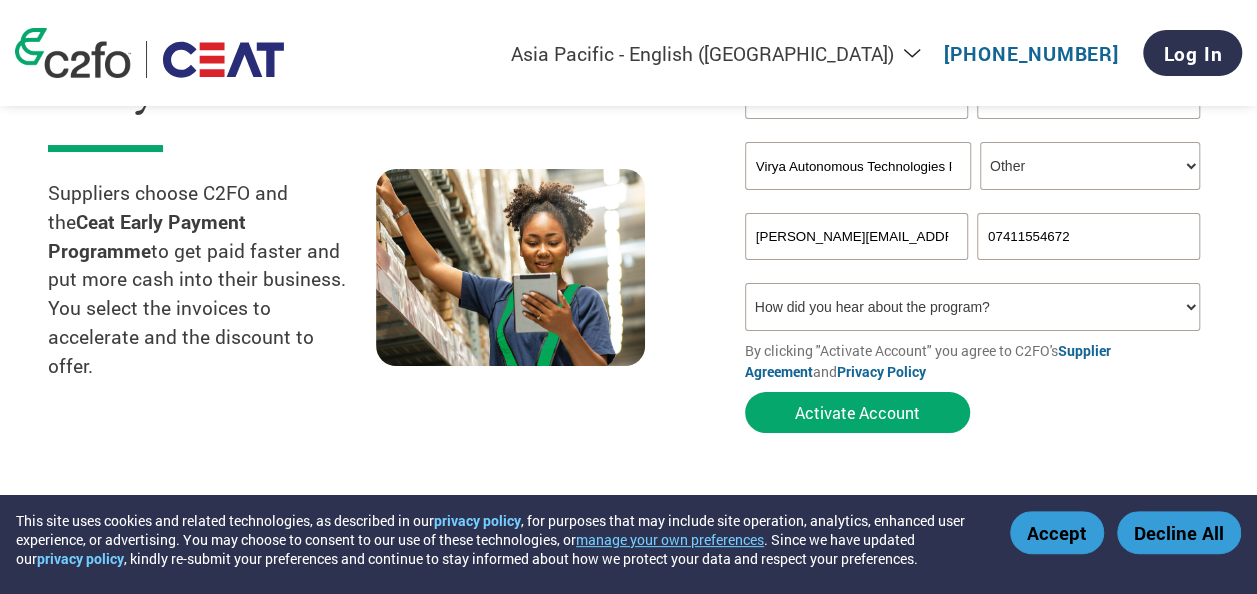 select on "Email" 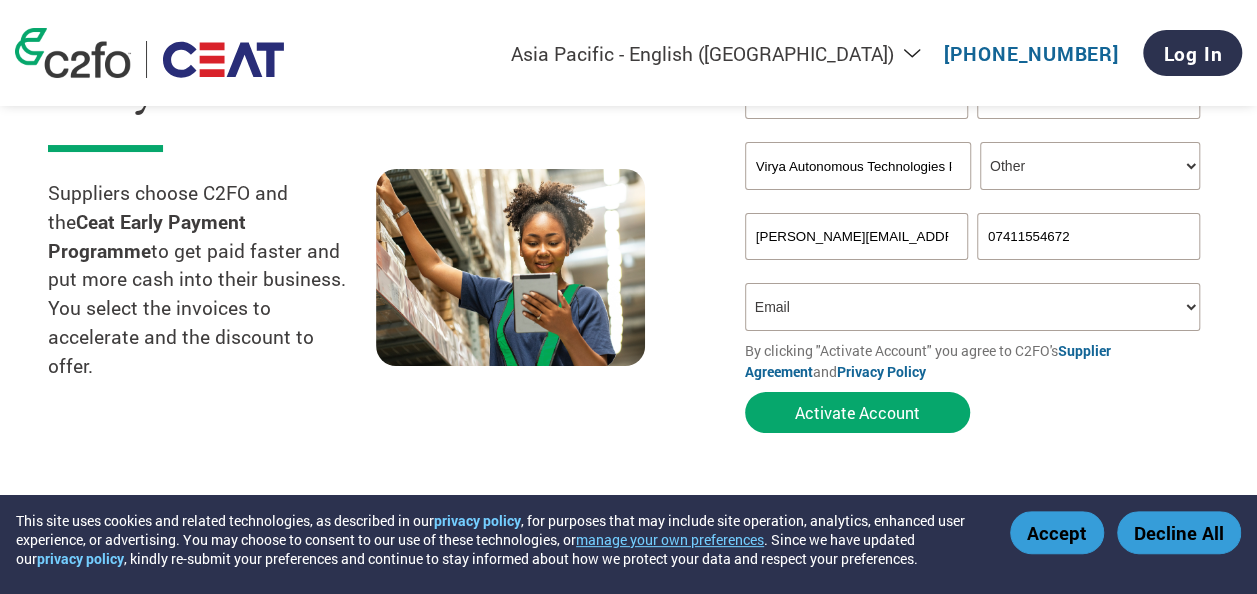 click on "How did you hear about the program? Received a letter Email Social Media Online Search Family/Friend/Acquaintance At an event Other" at bounding box center [972, 307] 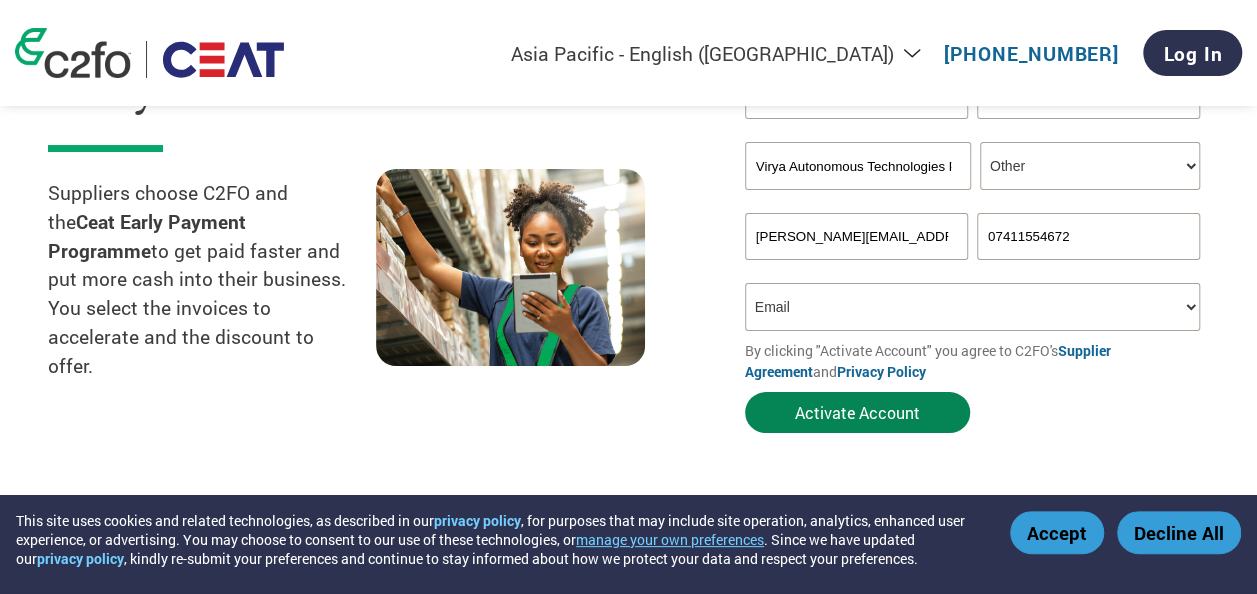 click on "Activate Account" at bounding box center [857, 412] 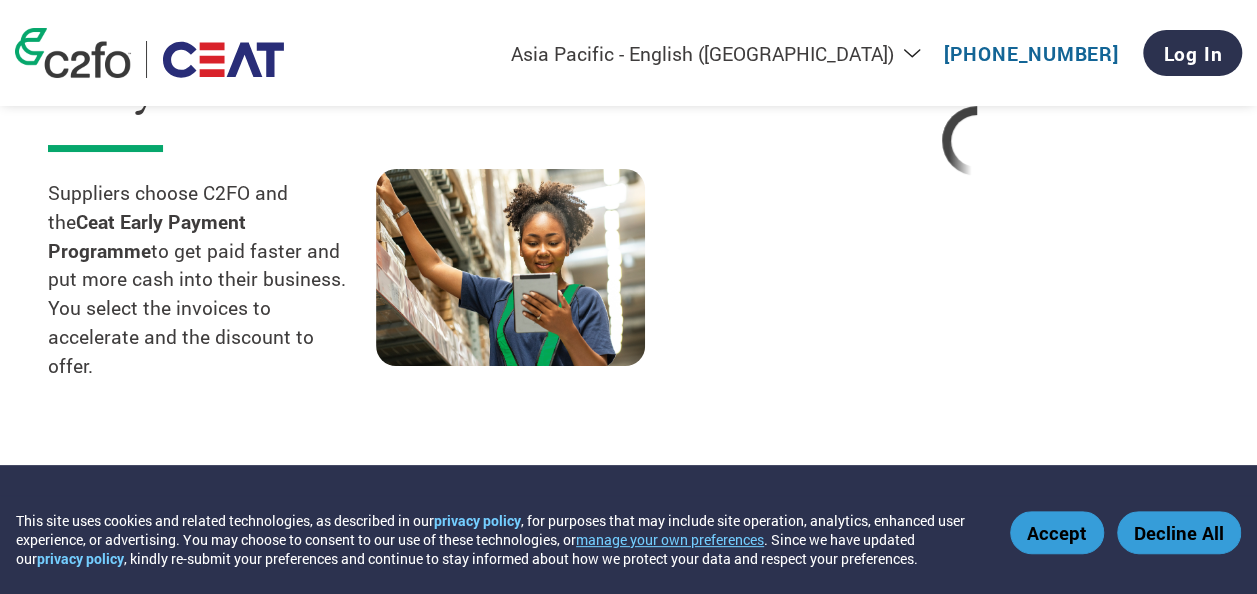 select on "en-IN" 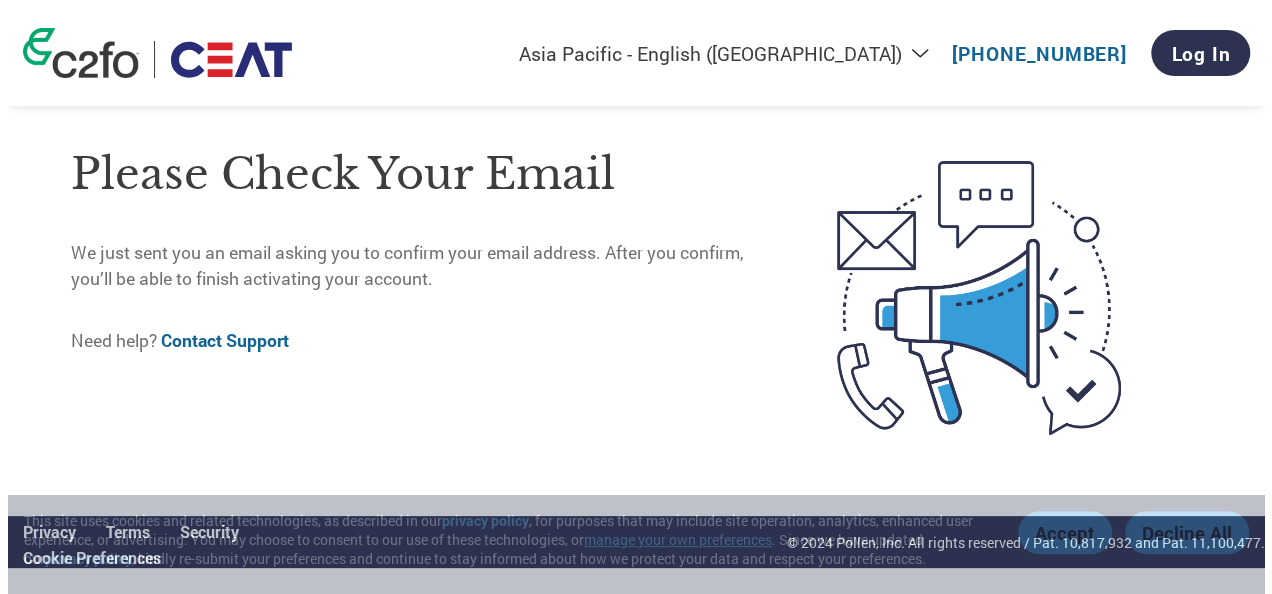 scroll, scrollTop: 0, scrollLeft: 0, axis: both 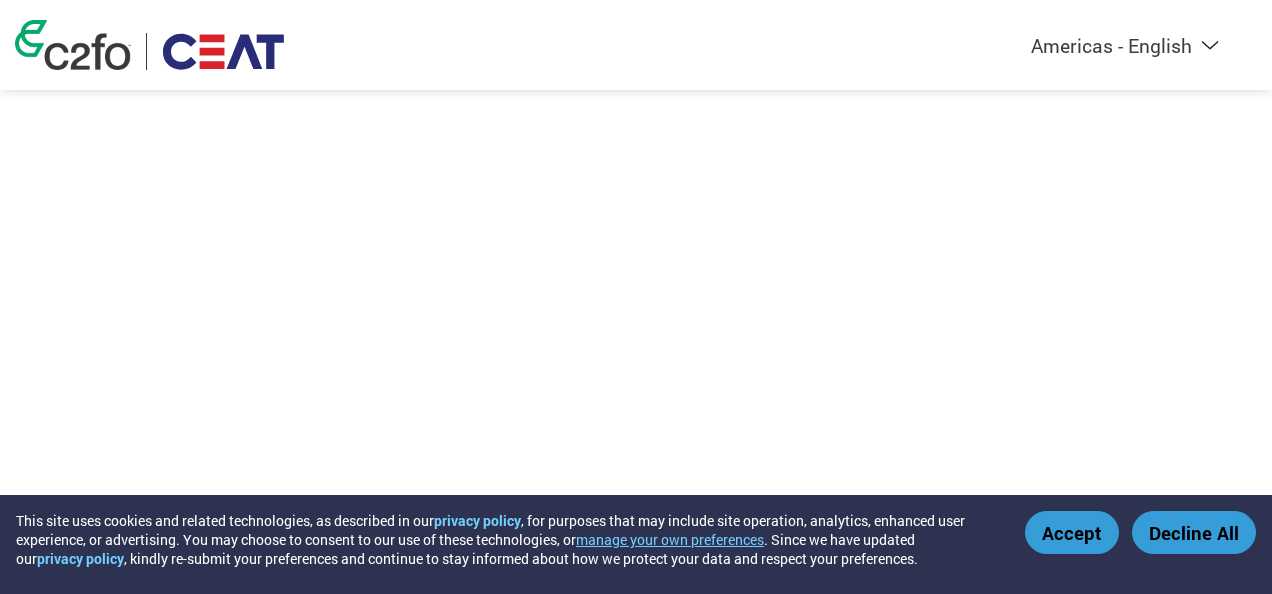 select on "en-IN" 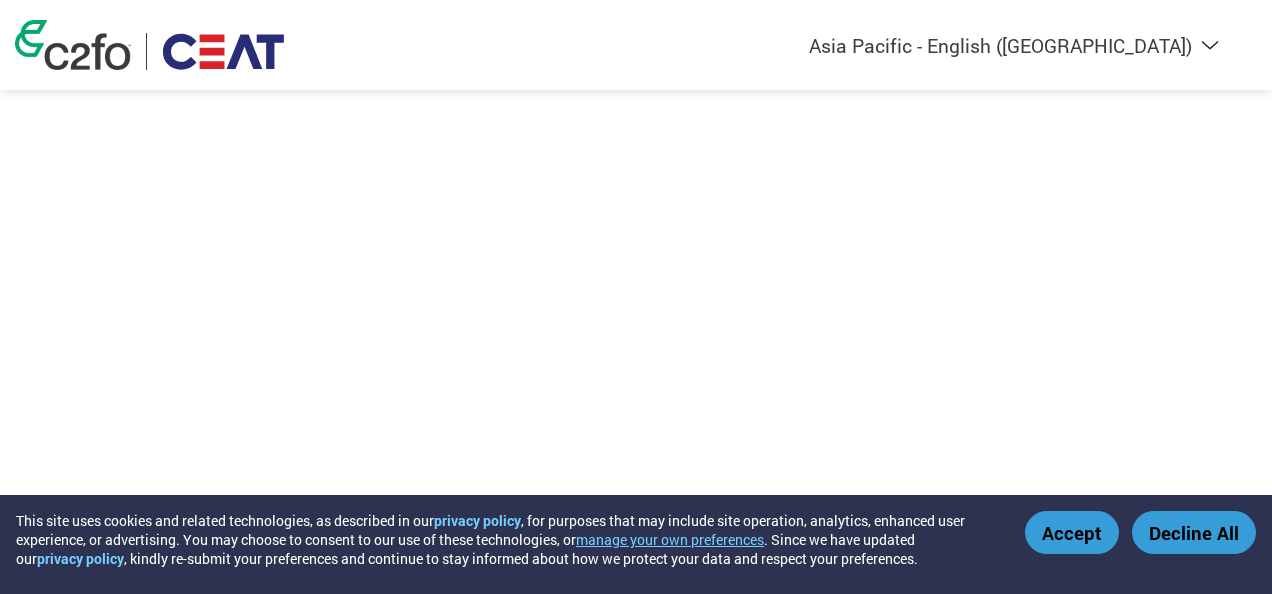 click on "Accept" at bounding box center [1072, 532] 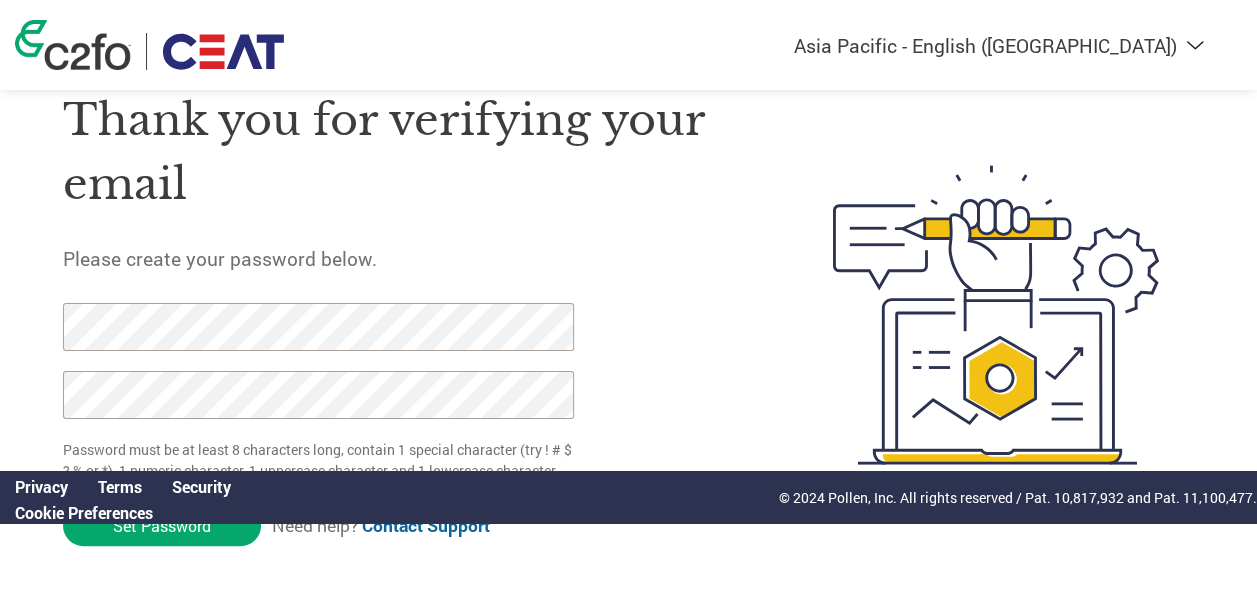 scroll, scrollTop: 98, scrollLeft: 0, axis: vertical 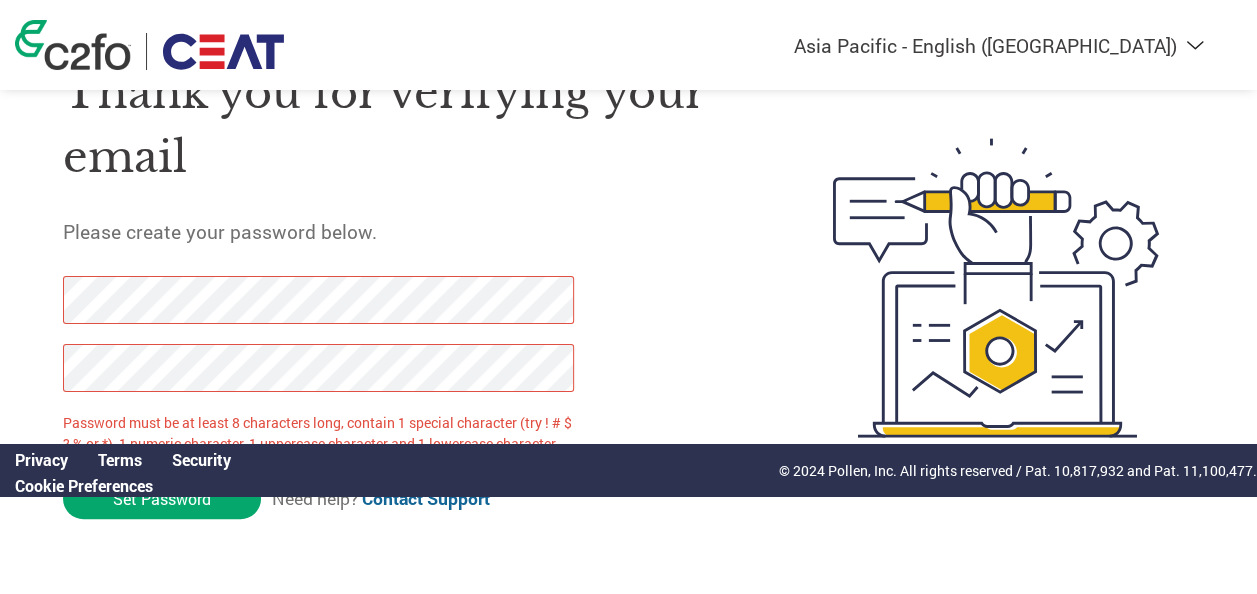 click on "Thank you for verifying your email Please create your password below. Password must be at least 8 characters long, contain 1 special character (try ! # $ ? % or *), 1 numeric character, 1 uppercase character and 1 lowercase character Set Password Need help?   Contact Support" at bounding box center [628, 288] 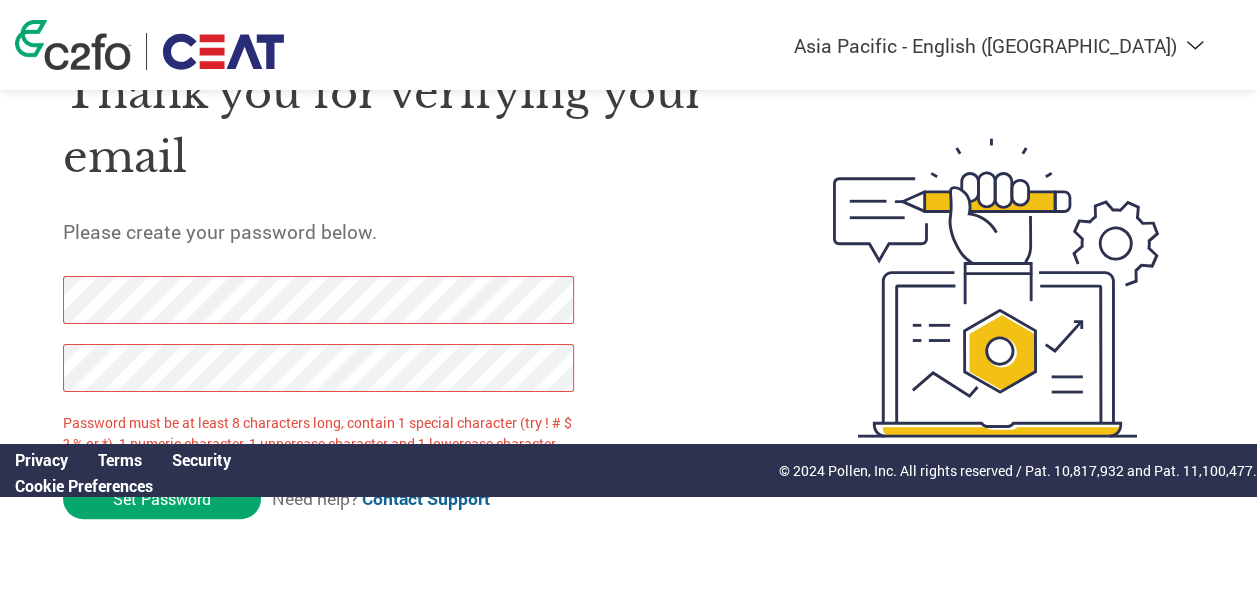 click on "Privacy Terms   Security Cookie Preferences © 2024 Pollen, Inc. All rights reserved / Pat. 10,817,932 and Pat. 11,100,477." at bounding box center (628, 470) 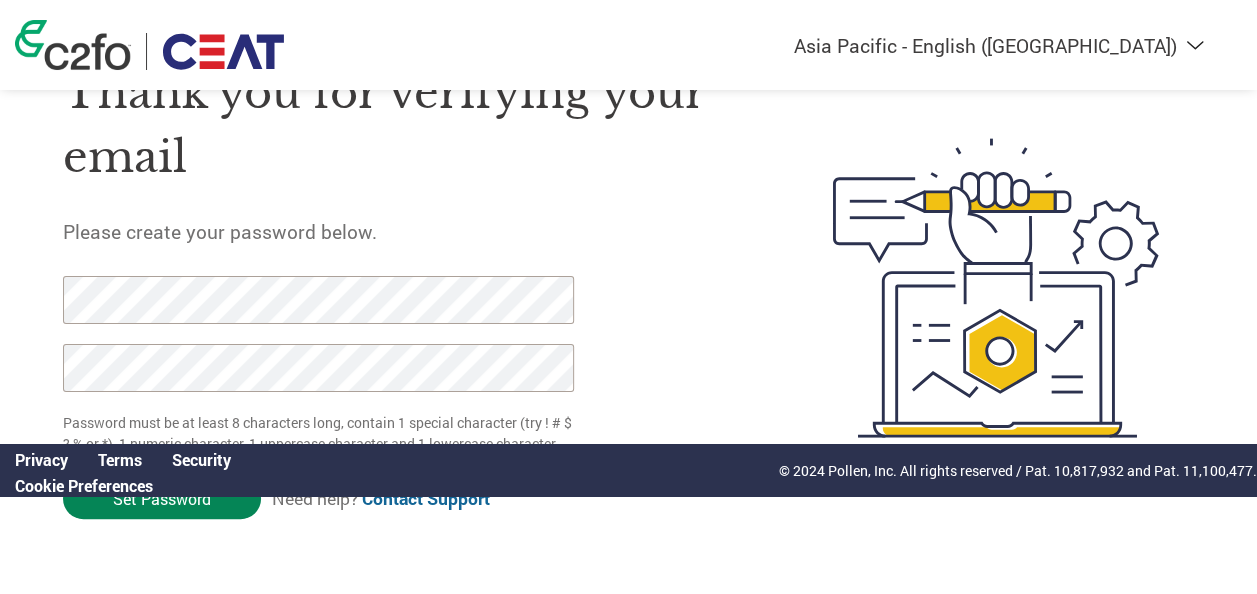 click on "Set Password" 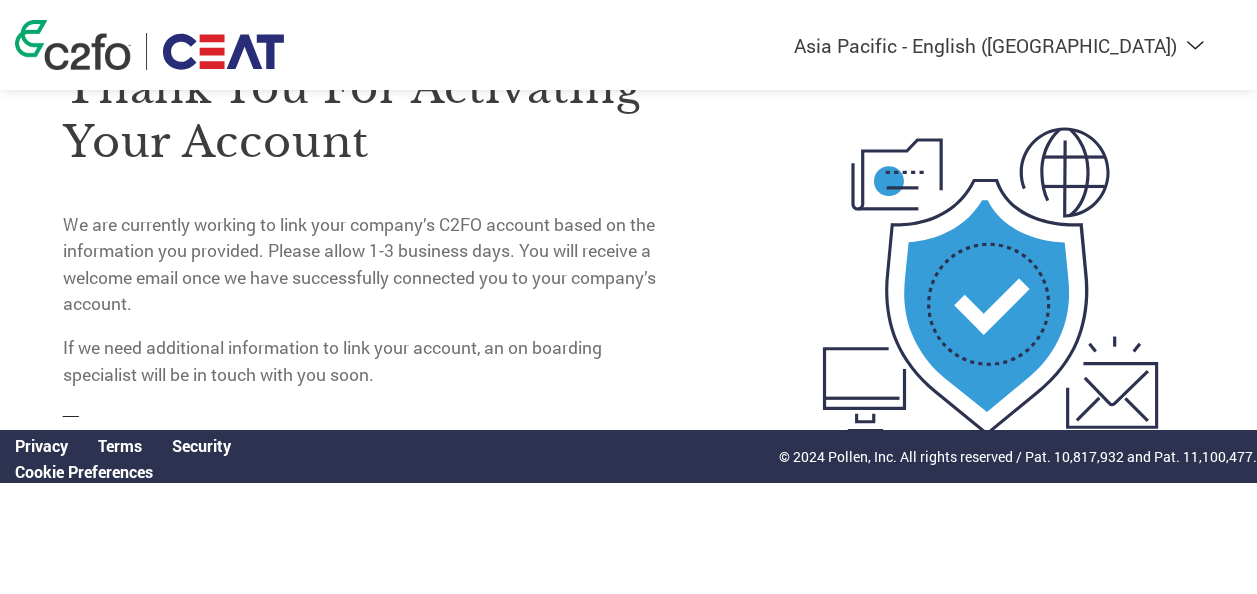 scroll, scrollTop: 0, scrollLeft: 0, axis: both 